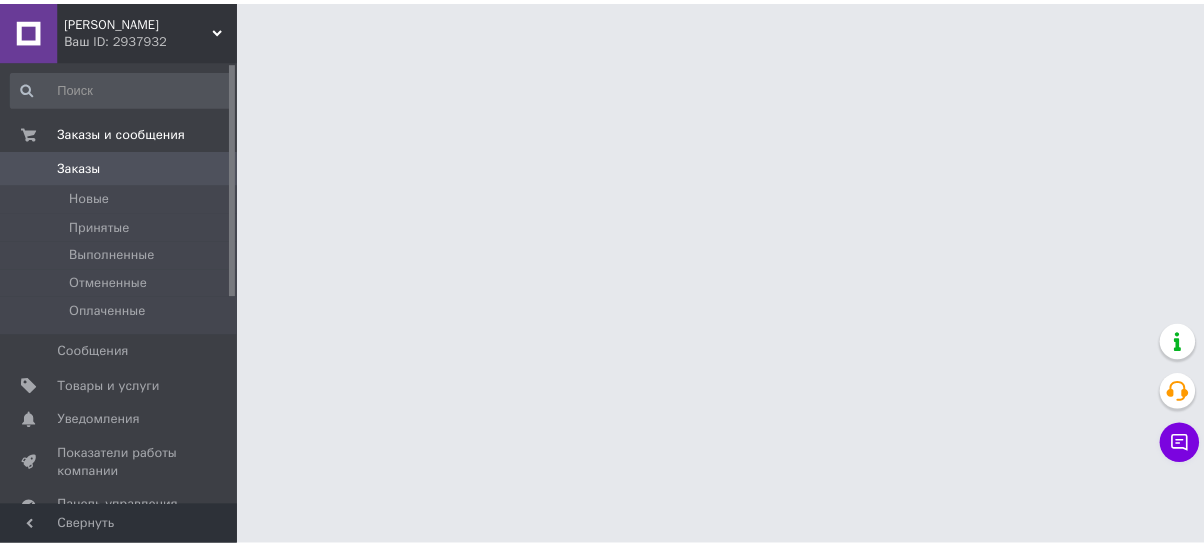 scroll, scrollTop: 0, scrollLeft: 0, axis: both 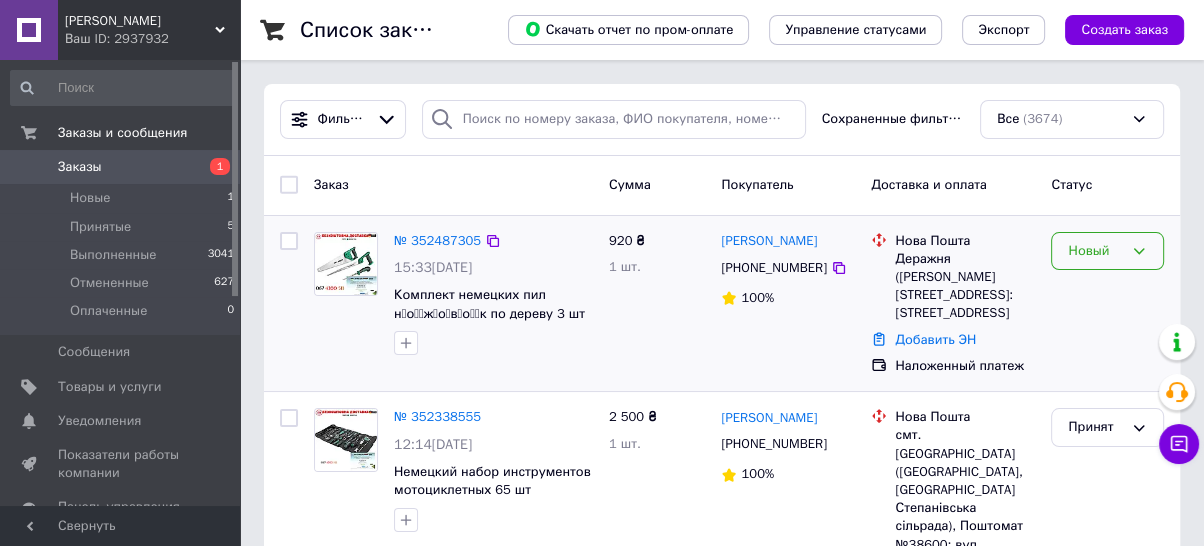 click 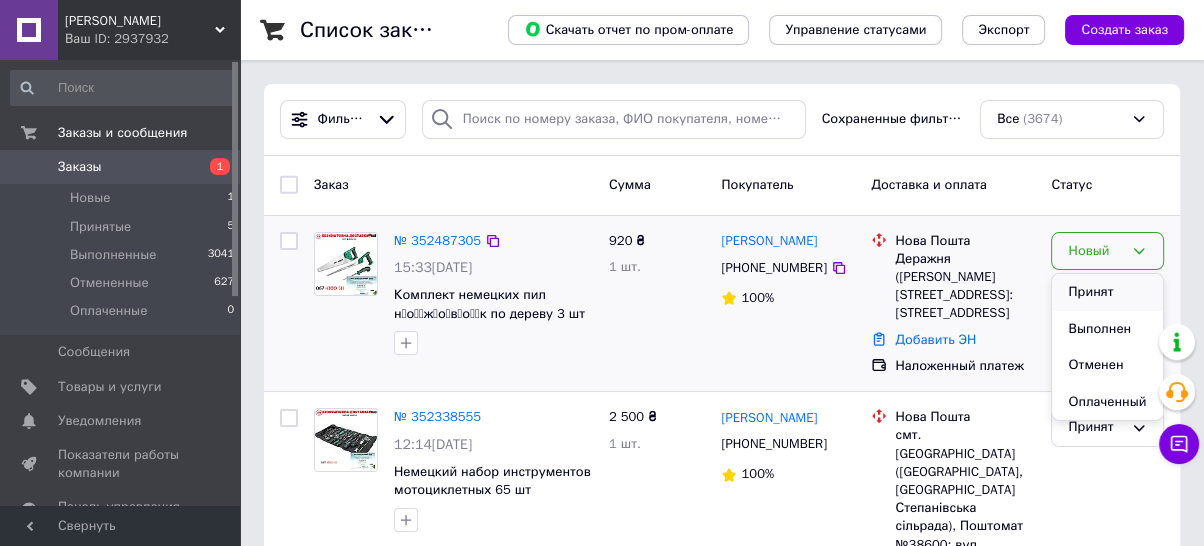 click on "Принят" at bounding box center [1107, 292] 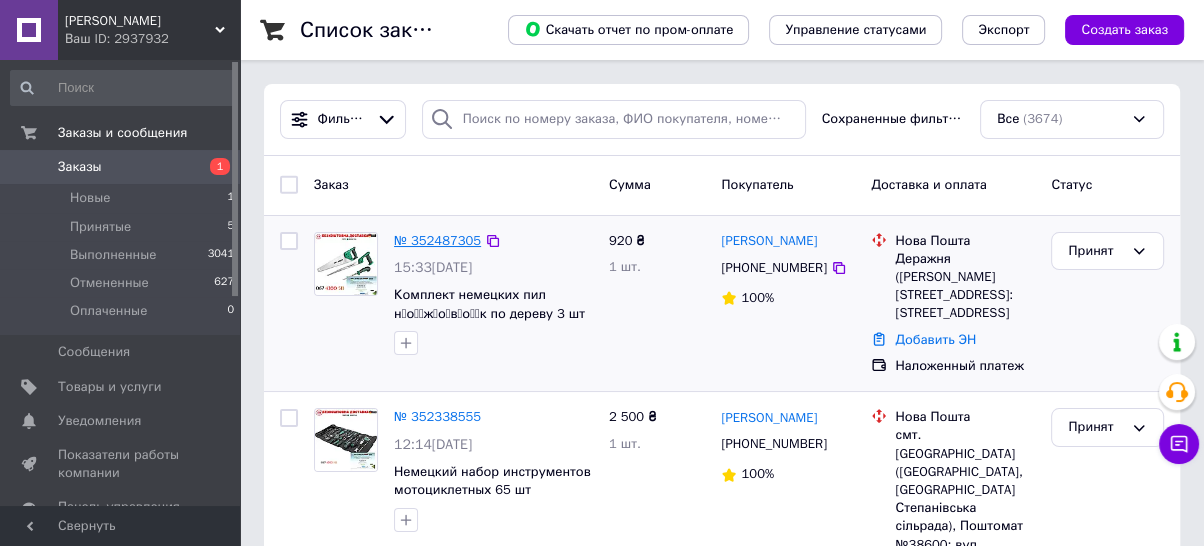 click on "№ 352487305" at bounding box center [437, 240] 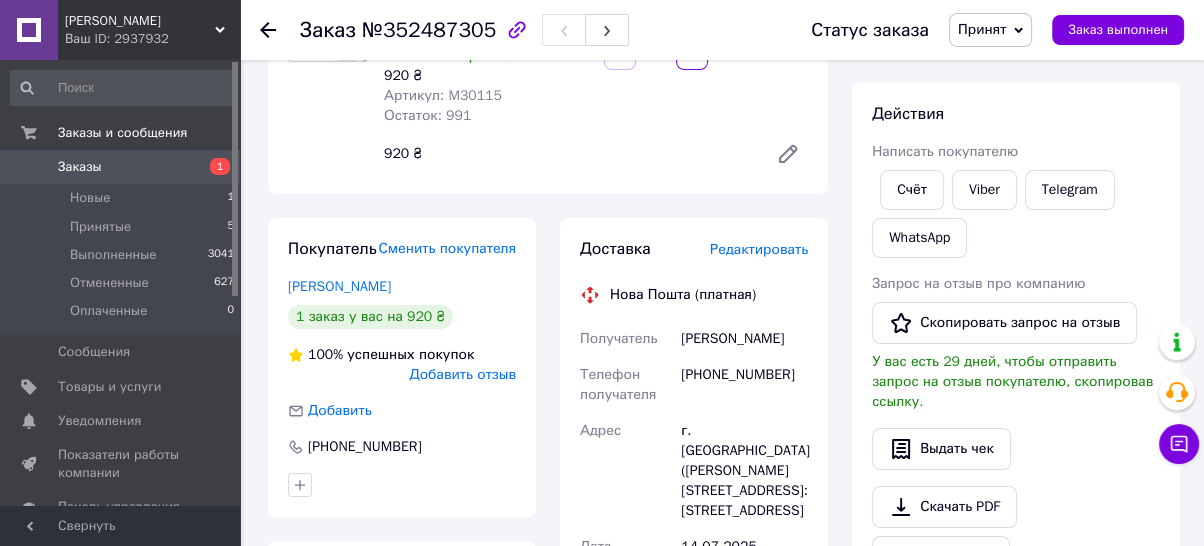 scroll, scrollTop: 333, scrollLeft: 0, axis: vertical 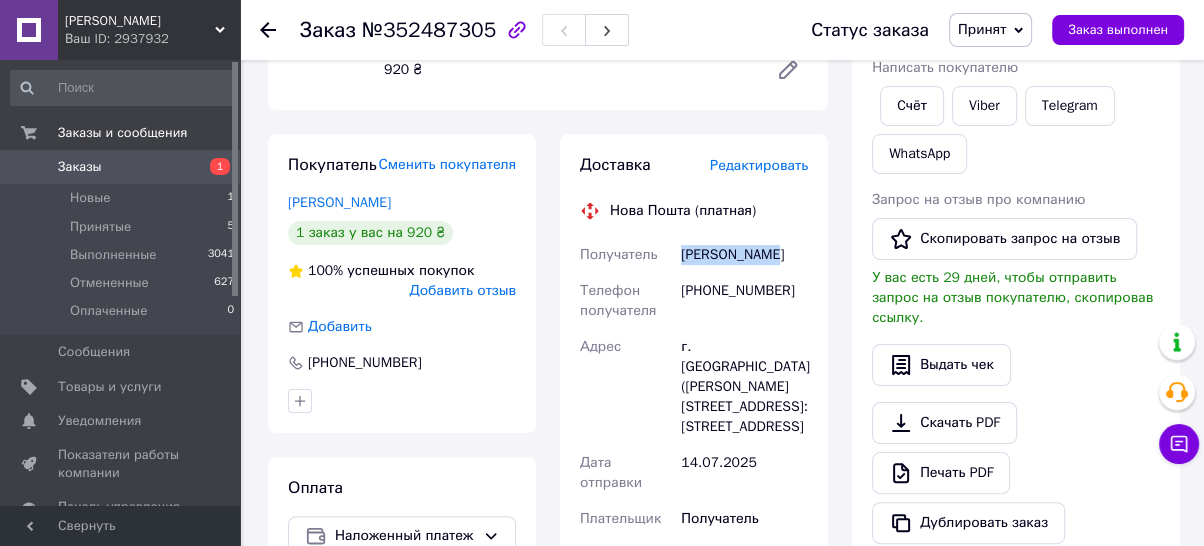 drag, startPoint x: 773, startPoint y: 257, endPoint x: 676, endPoint y: 255, distance: 97.020615 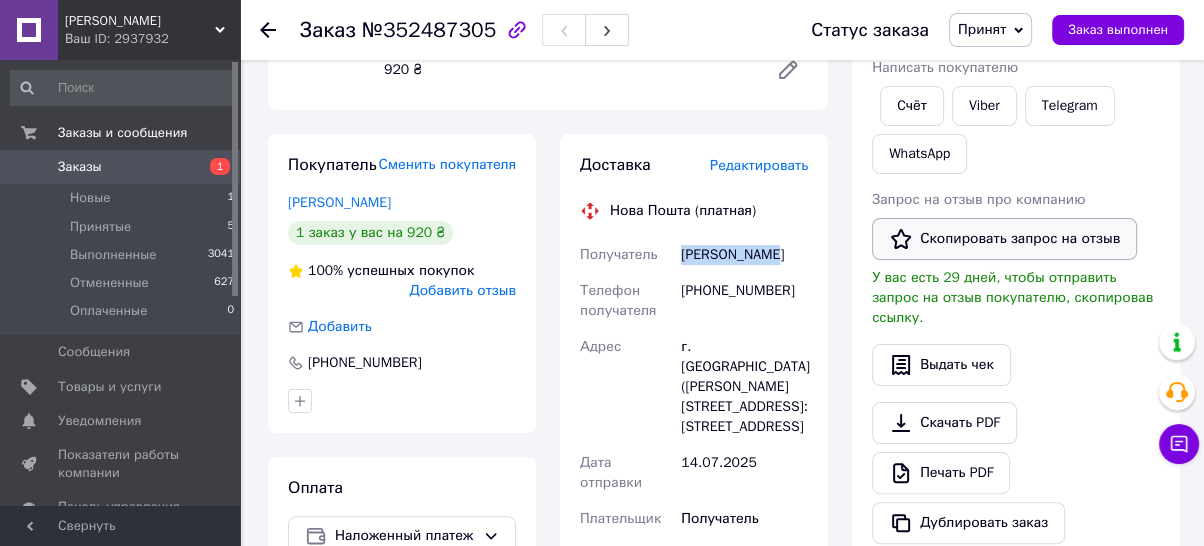 copy on "Получатель [PERSON_NAME]" 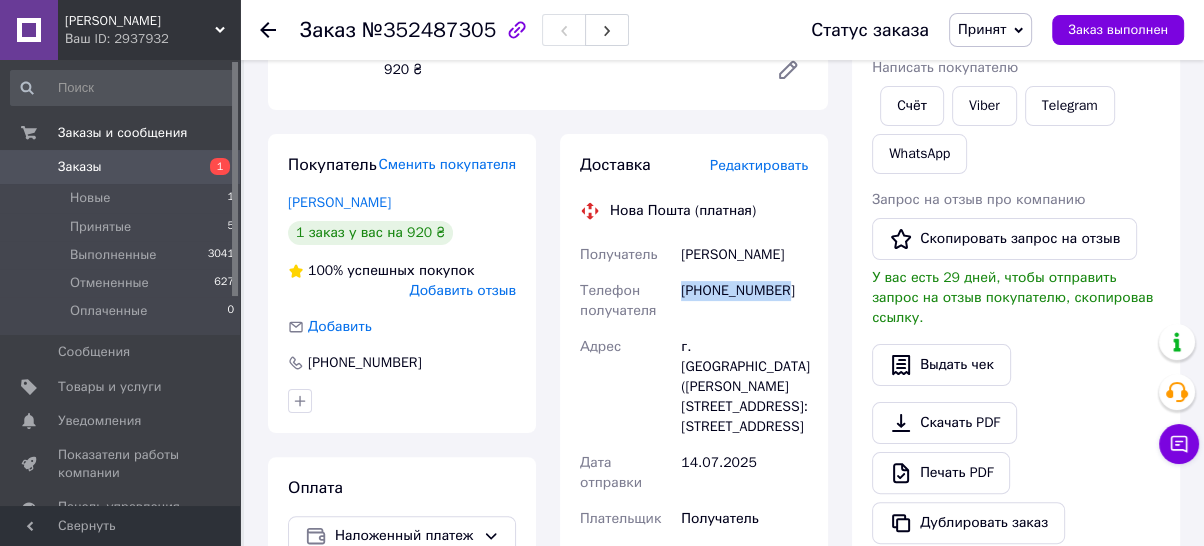 drag, startPoint x: 791, startPoint y: 291, endPoint x: 678, endPoint y: 290, distance: 113.004425 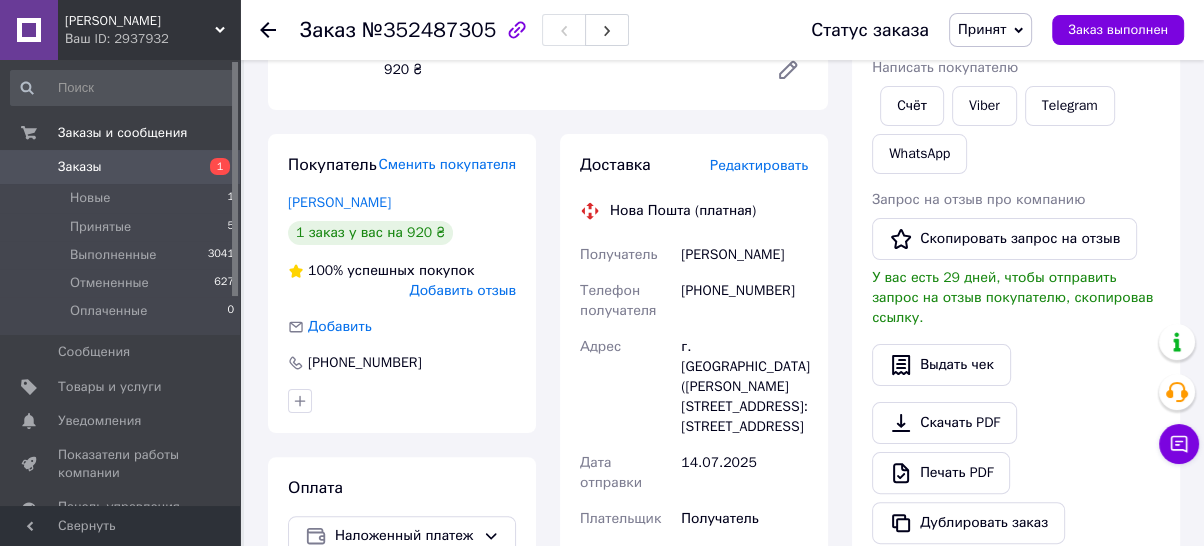click on "№352487305" at bounding box center (429, 30) 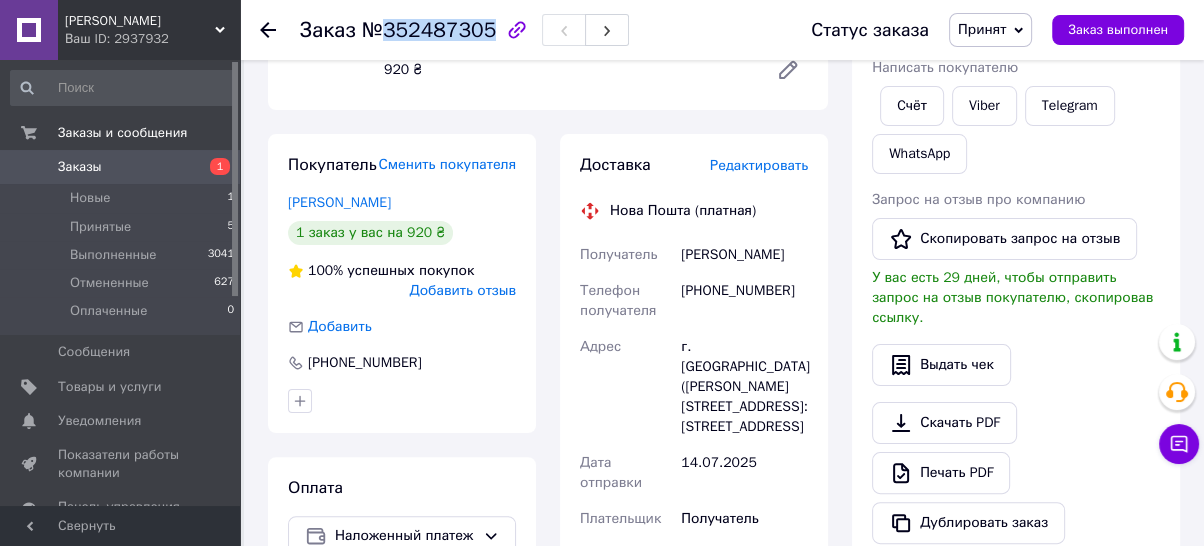 click on "№352487305" at bounding box center (429, 30) 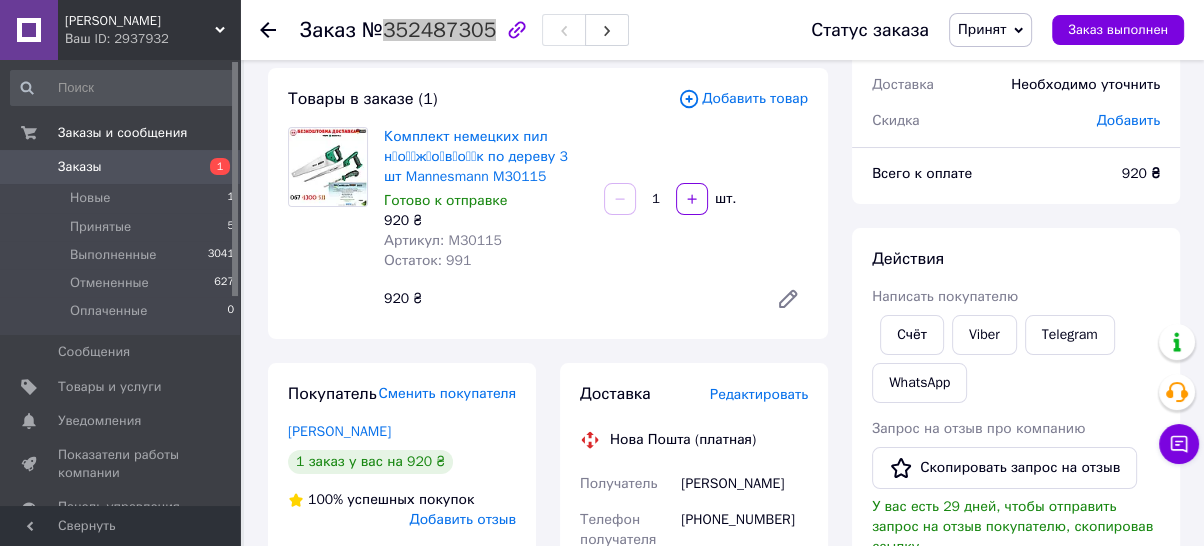 scroll, scrollTop: 222, scrollLeft: 0, axis: vertical 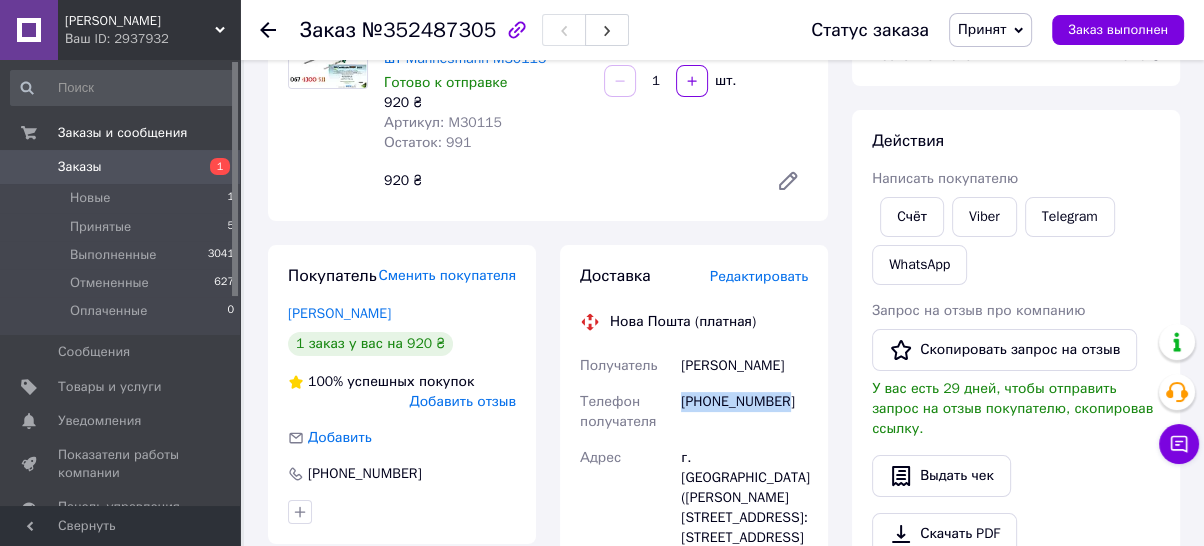 drag, startPoint x: 787, startPoint y: 399, endPoint x: 683, endPoint y: 407, distance: 104.307236 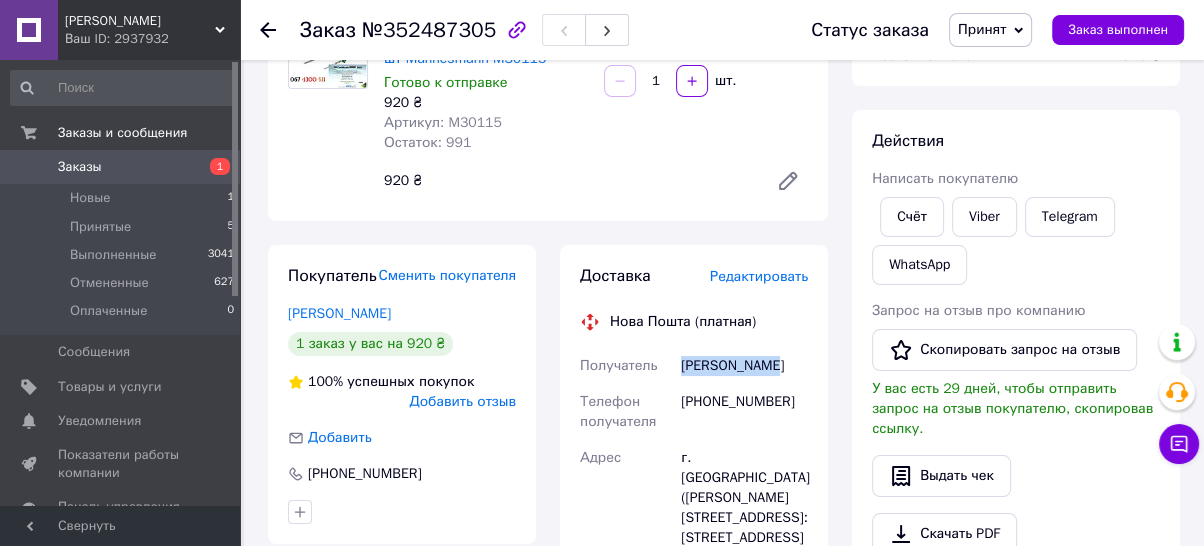 drag, startPoint x: 768, startPoint y: 370, endPoint x: 682, endPoint y: 367, distance: 86.05231 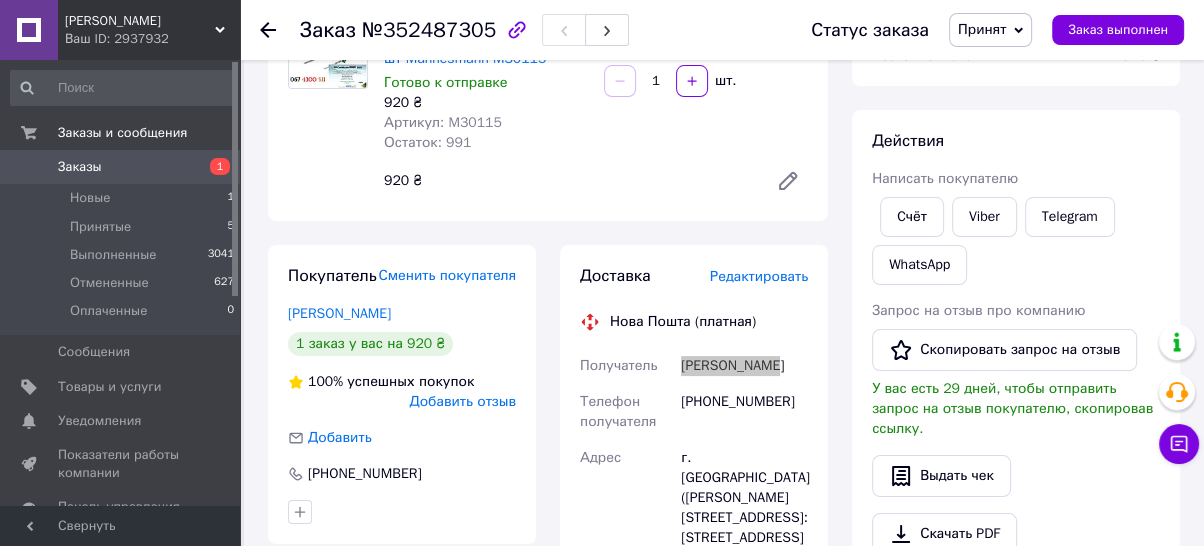 scroll, scrollTop: 333, scrollLeft: 0, axis: vertical 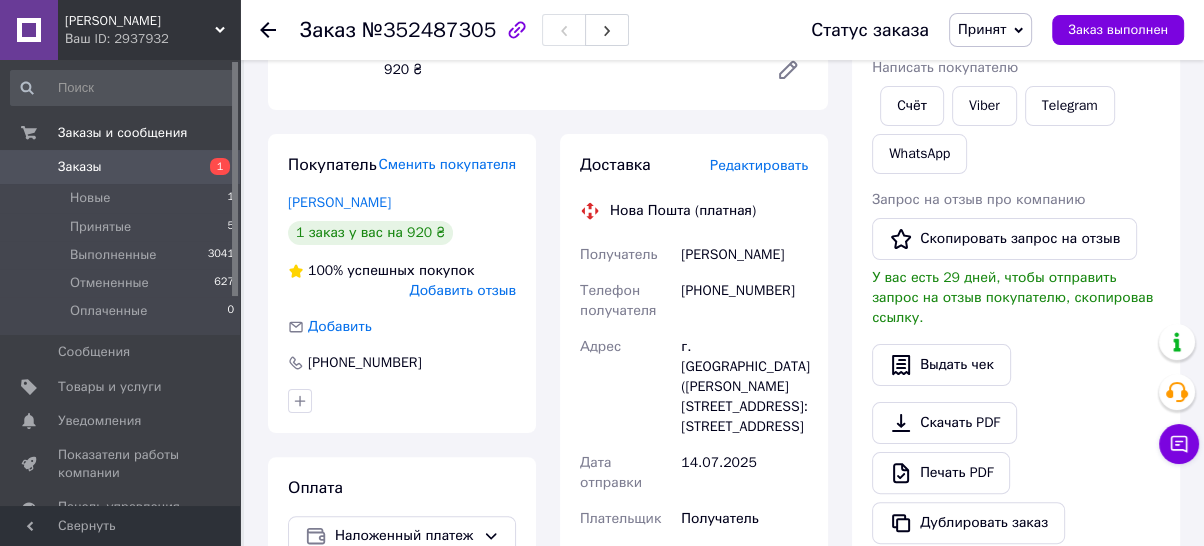 click on "г. [GEOGRAPHIC_DATA] ([PERSON_NAME][STREET_ADDRESS]: [STREET_ADDRESS]" at bounding box center (744, 387) 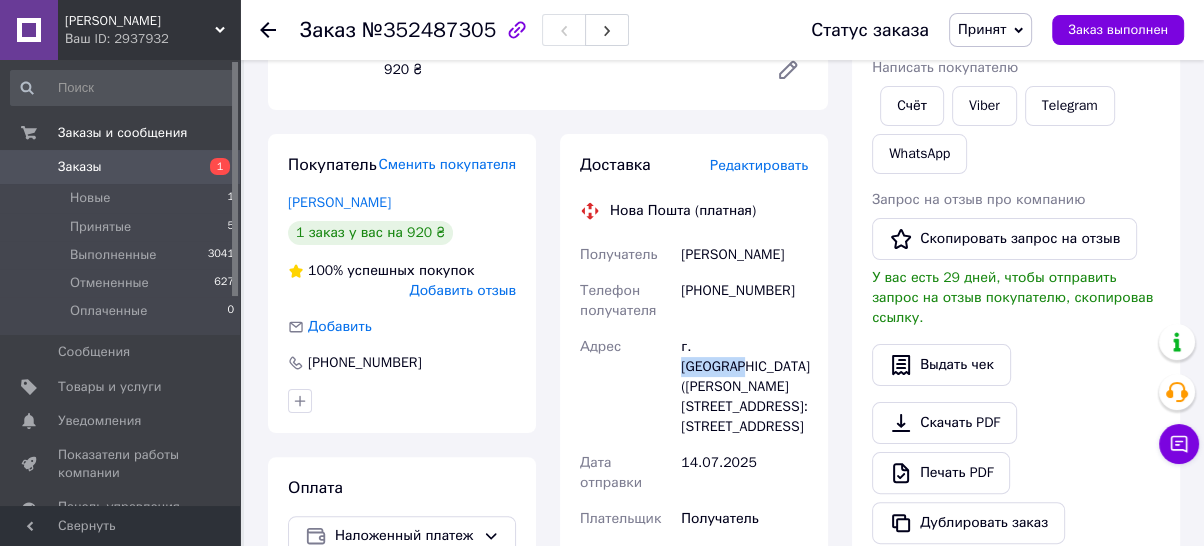 click on "г. [GEOGRAPHIC_DATA] ([PERSON_NAME][STREET_ADDRESS]: [STREET_ADDRESS]" at bounding box center (744, 387) 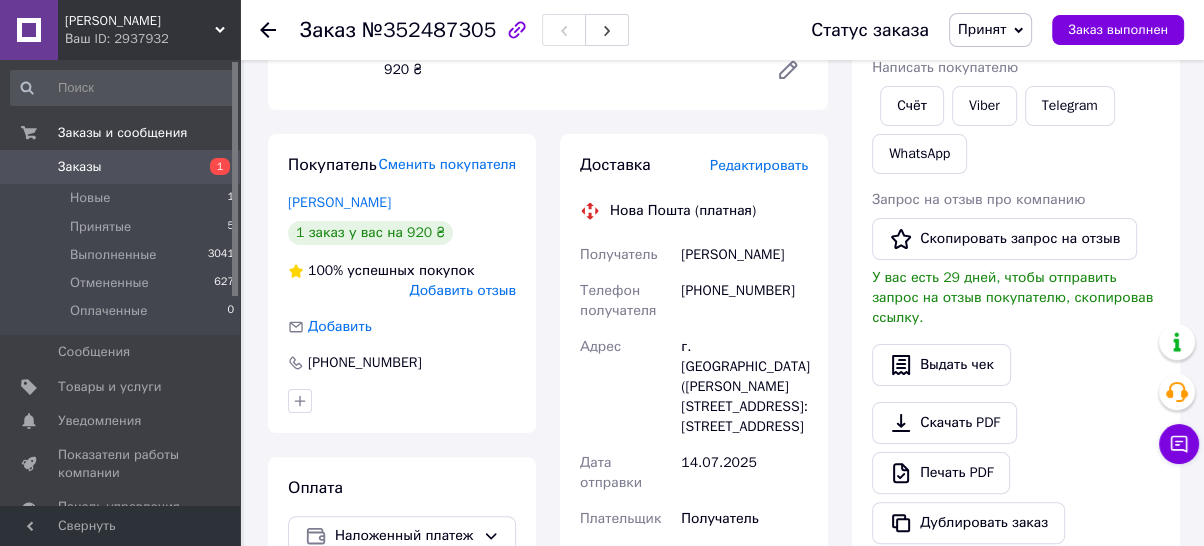 click 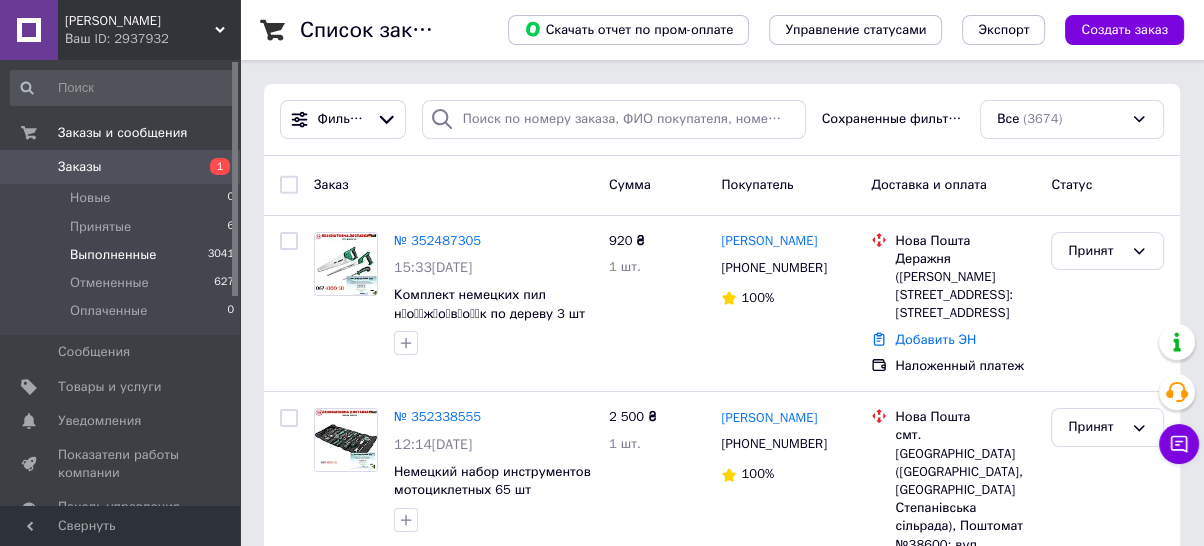 click on "Принятые" at bounding box center [100, 227] 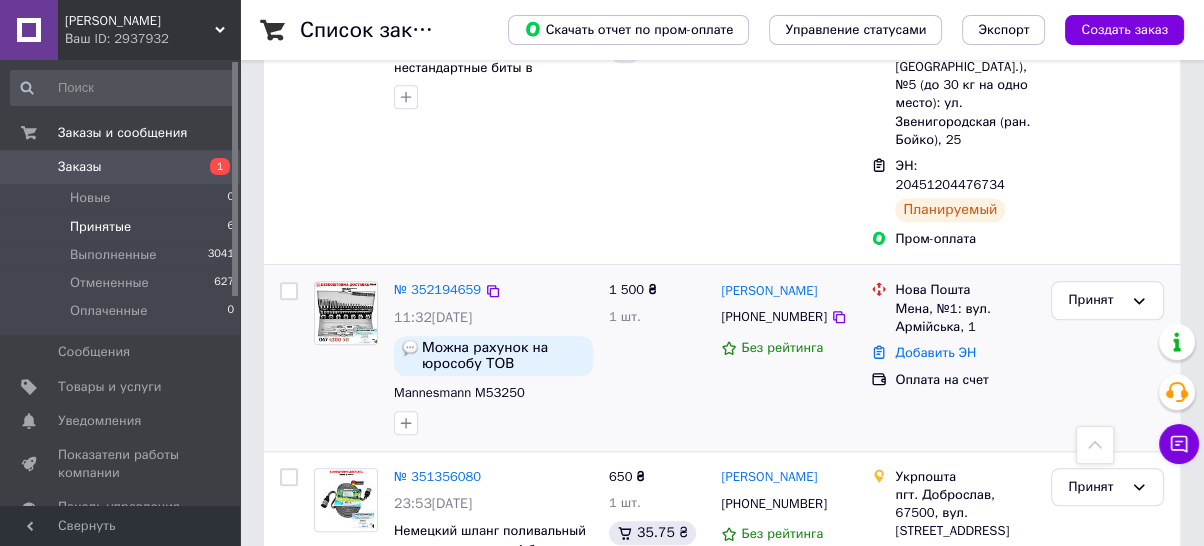 scroll, scrollTop: 1145, scrollLeft: 0, axis: vertical 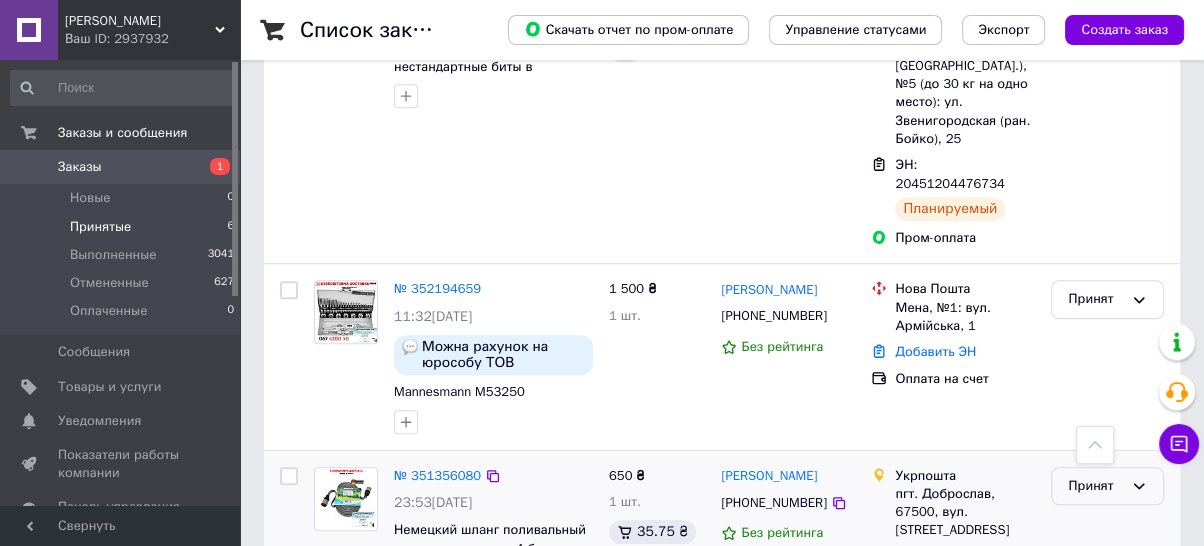 click on "Принят" at bounding box center (1095, 486) 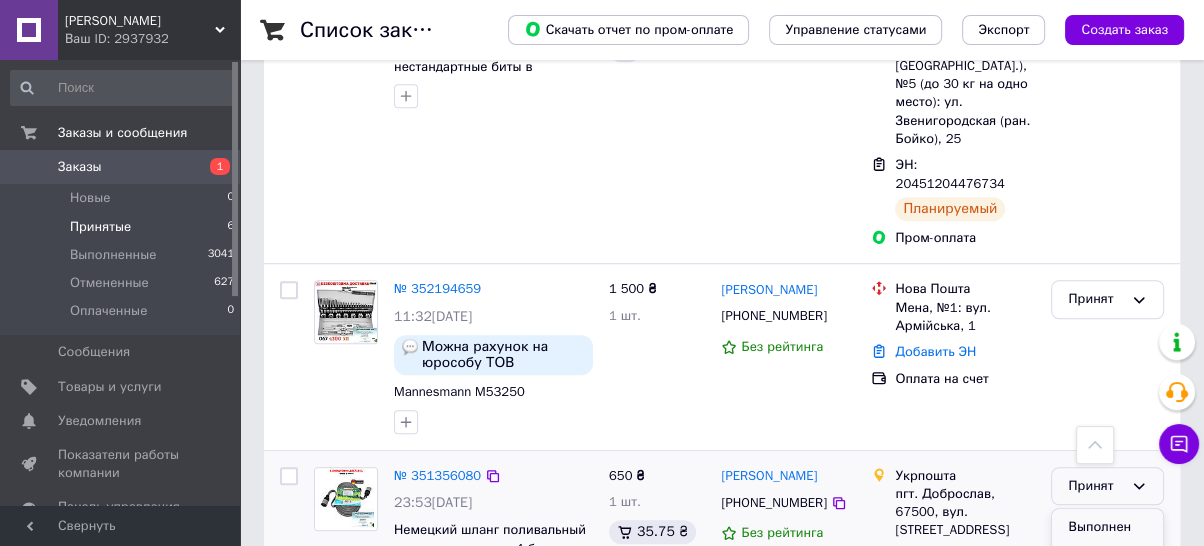 click on "Выполнен" at bounding box center (1107, 527) 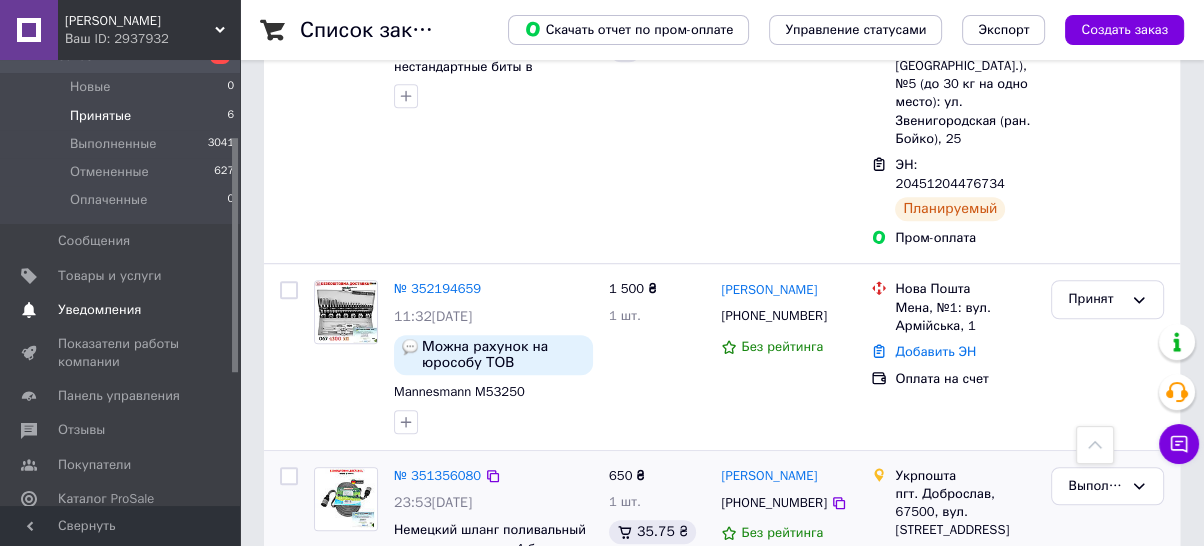 scroll, scrollTop: 222, scrollLeft: 0, axis: vertical 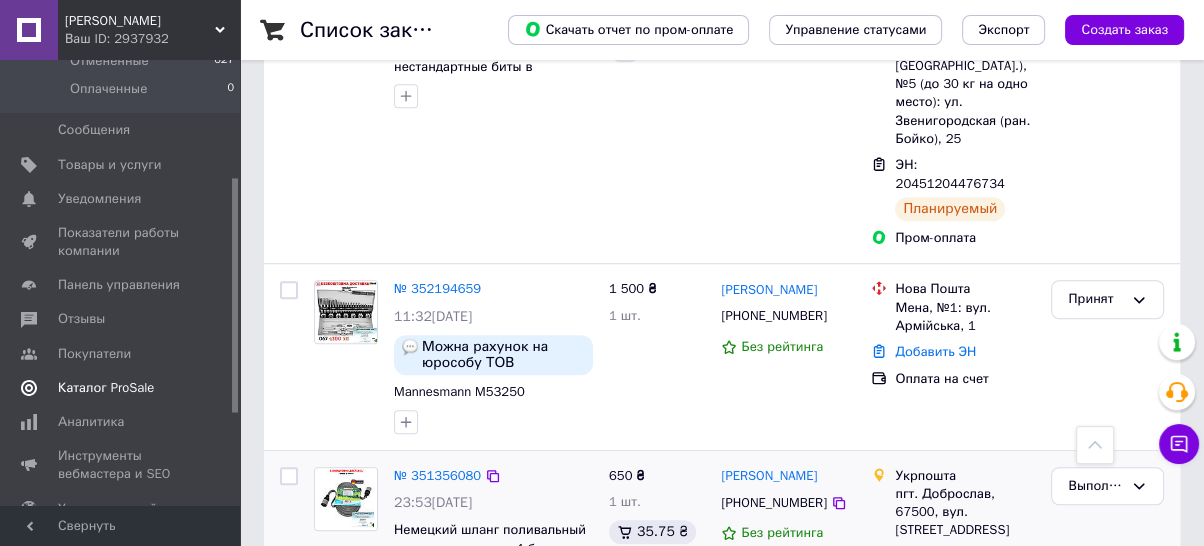 click on "Каталог ProSale" at bounding box center [106, 388] 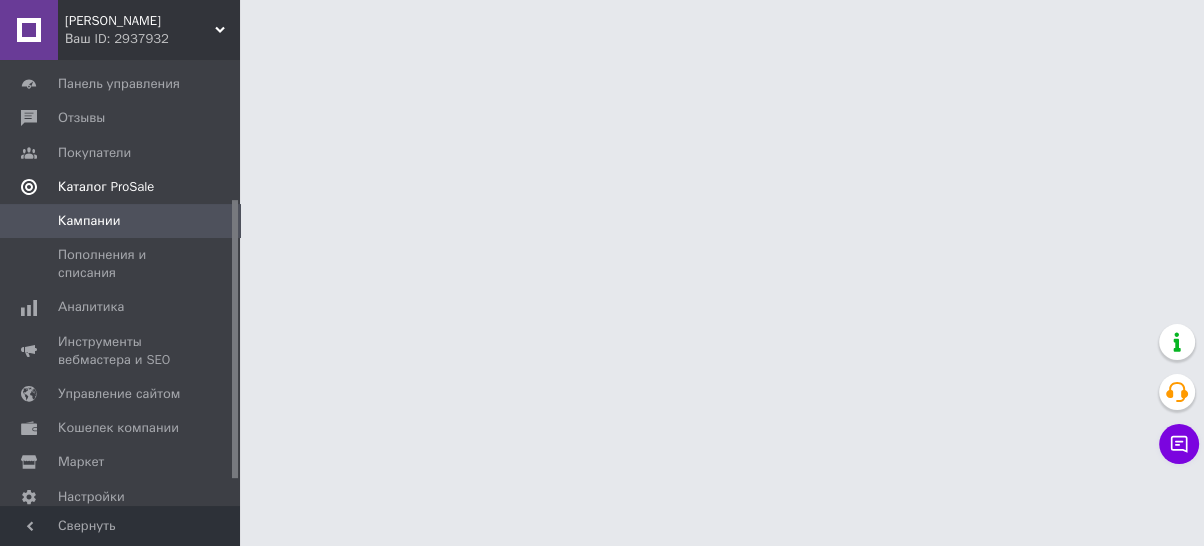 scroll, scrollTop: 0, scrollLeft: 0, axis: both 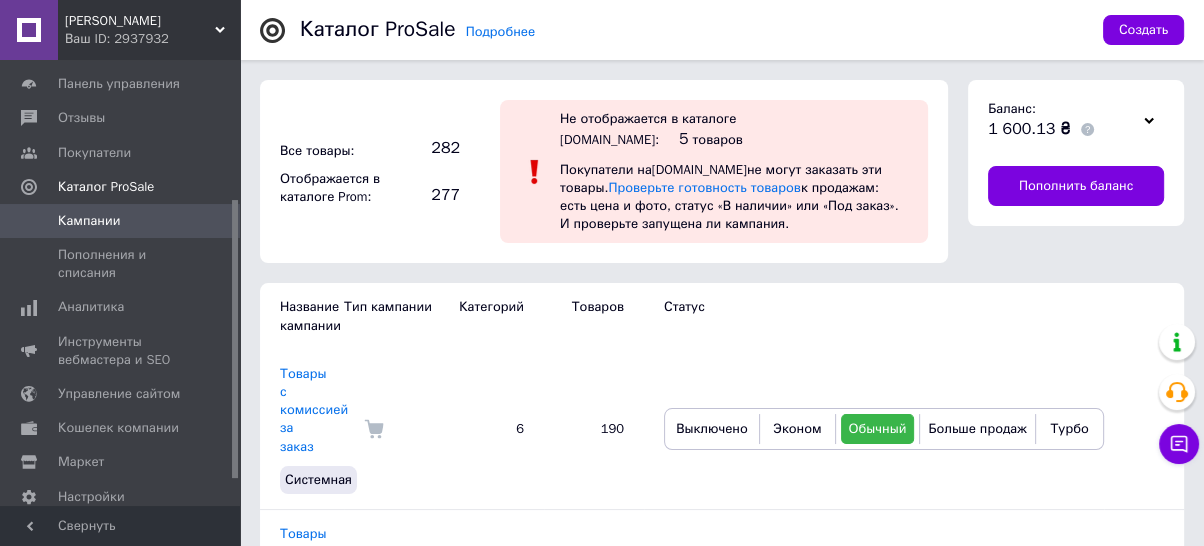 click 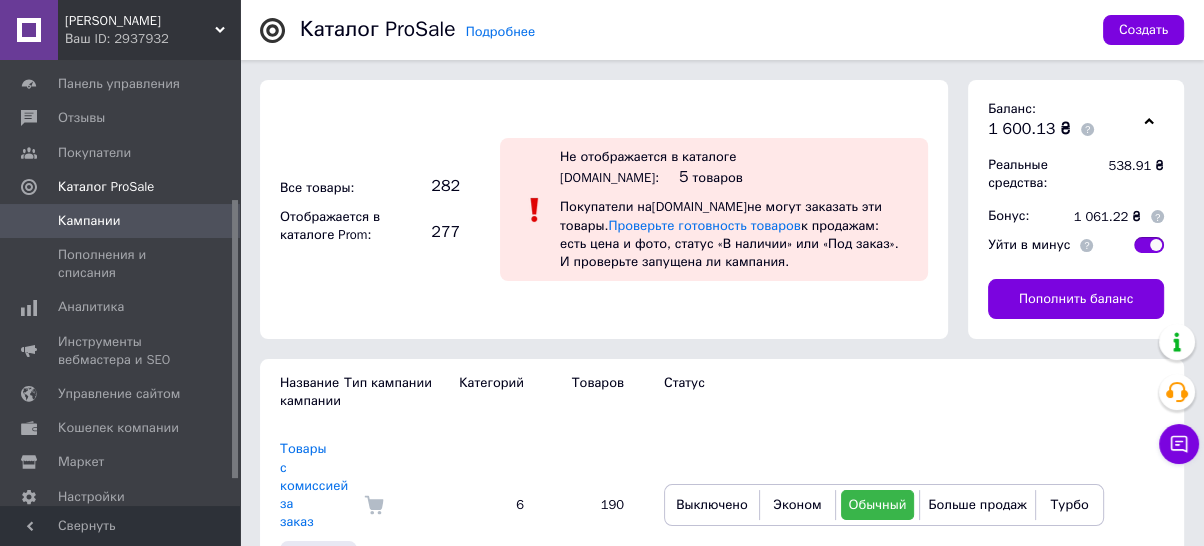 click 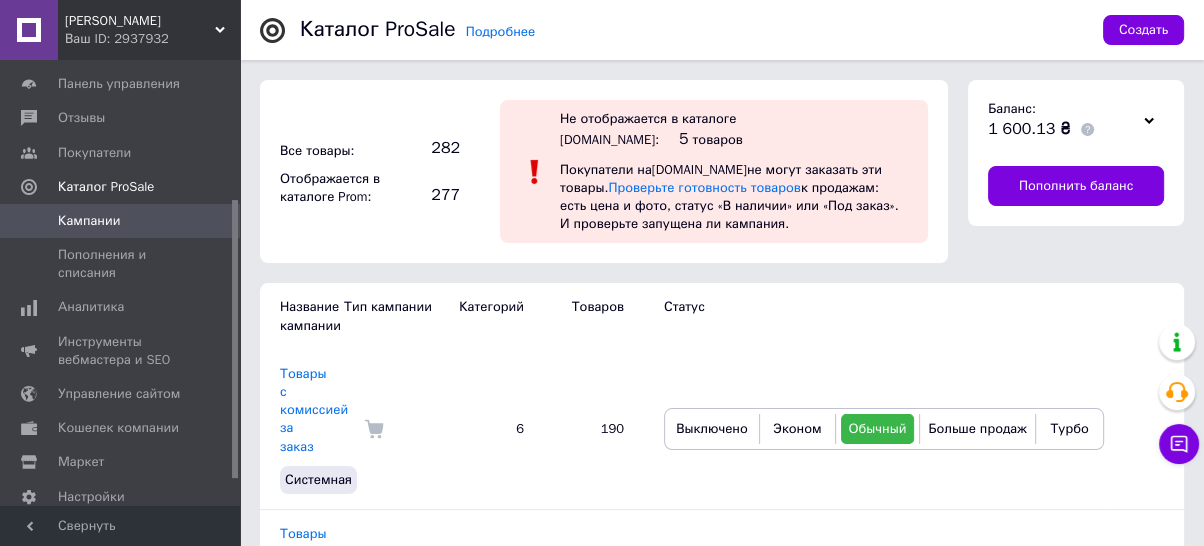 click at bounding box center [1149, 120] 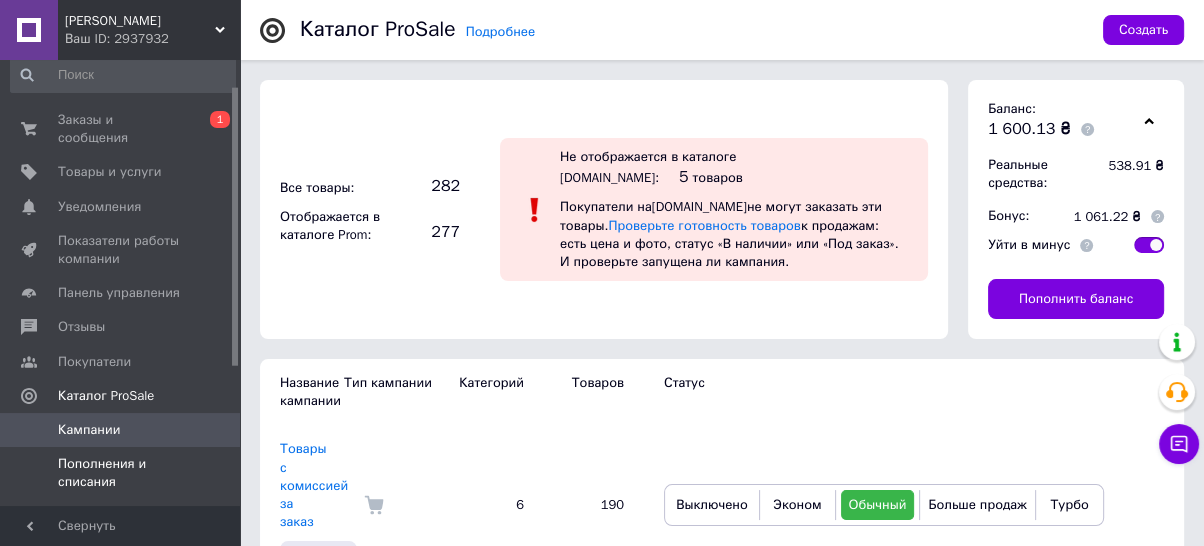 scroll, scrollTop: 0, scrollLeft: 0, axis: both 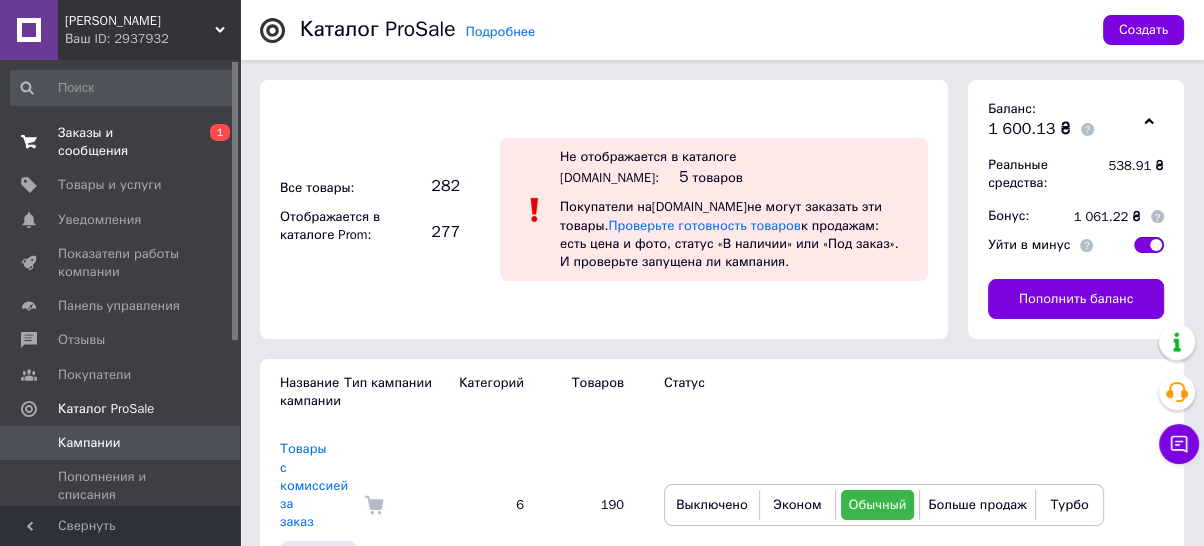 click on "Заказы и сообщения" at bounding box center [121, 142] 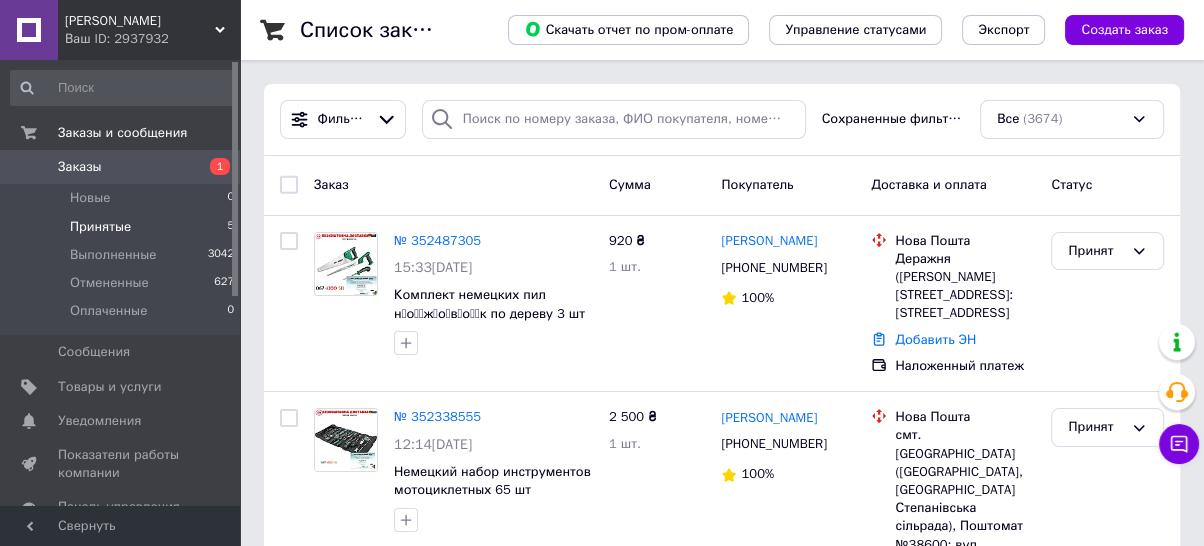 click on "Принятые" at bounding box center [100, 227] 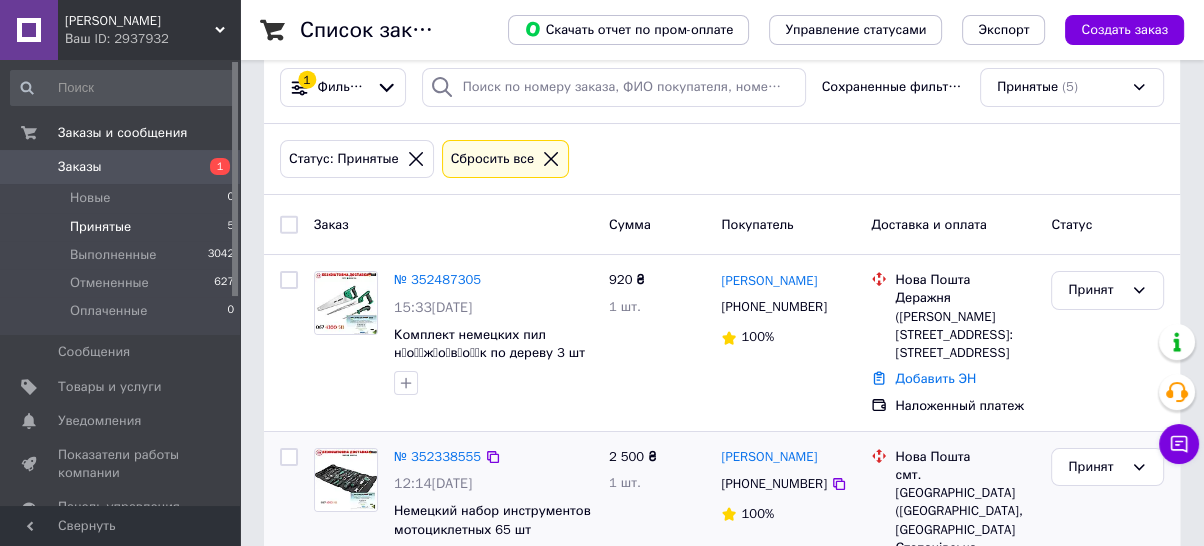 scroll, scrollTop: 0, scrollLeft: 0, axis: both 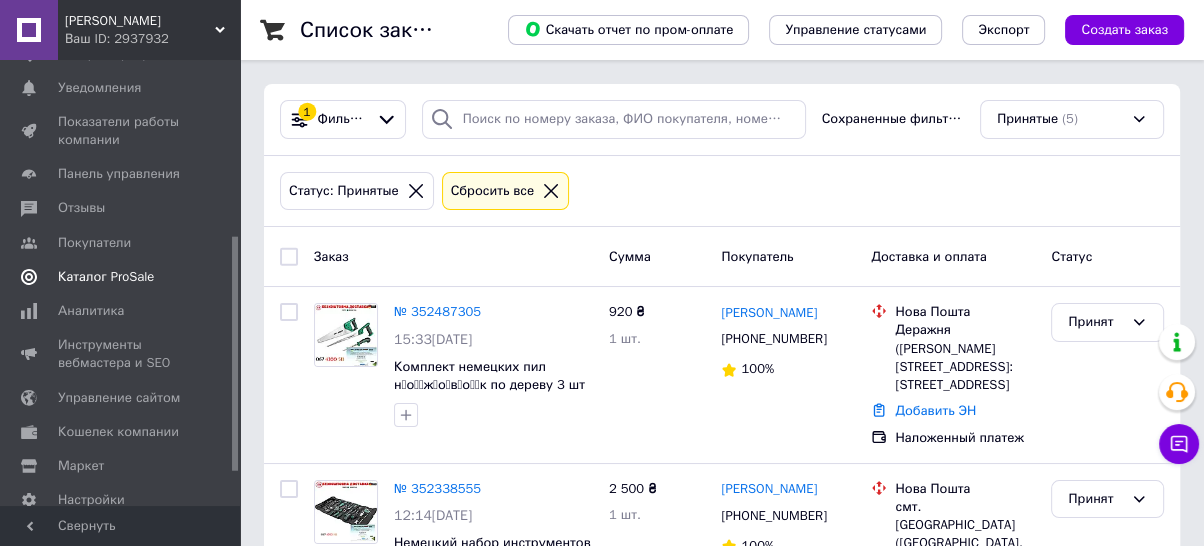 click on "Каталог ProSale" at bounding box center (106, 277) 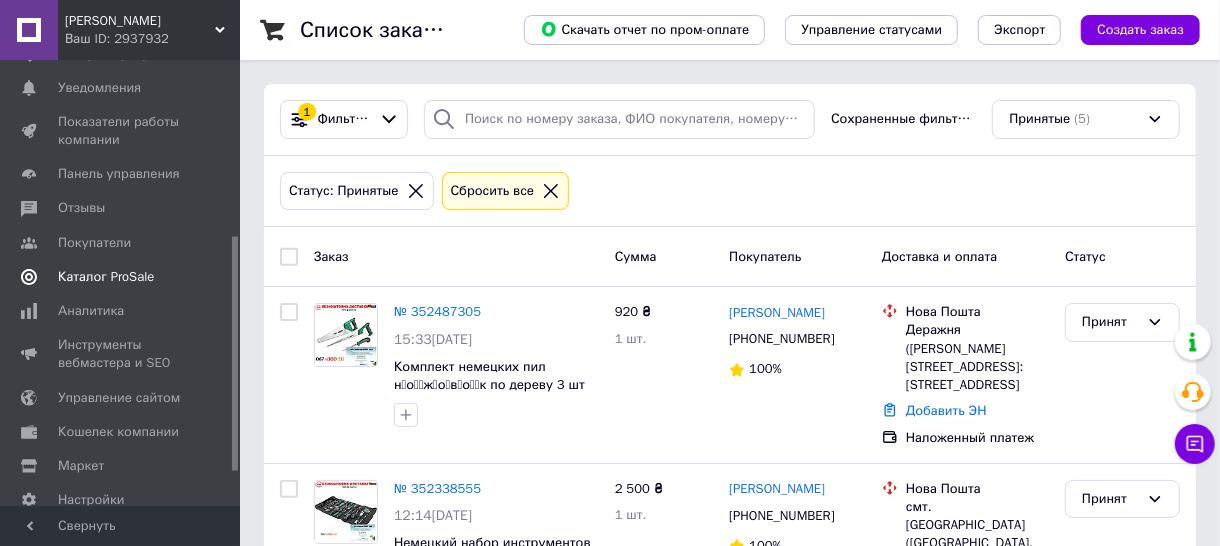 scroll, scrollTop: 113, scrollLeft: 0, axis: vertical 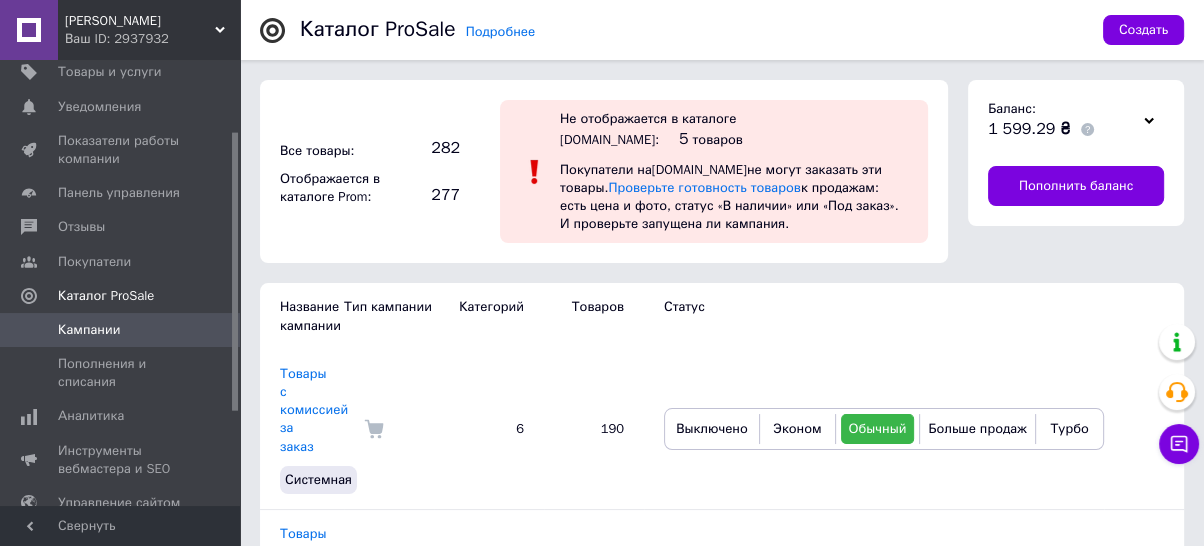 click at bounding box center [1149, 120] 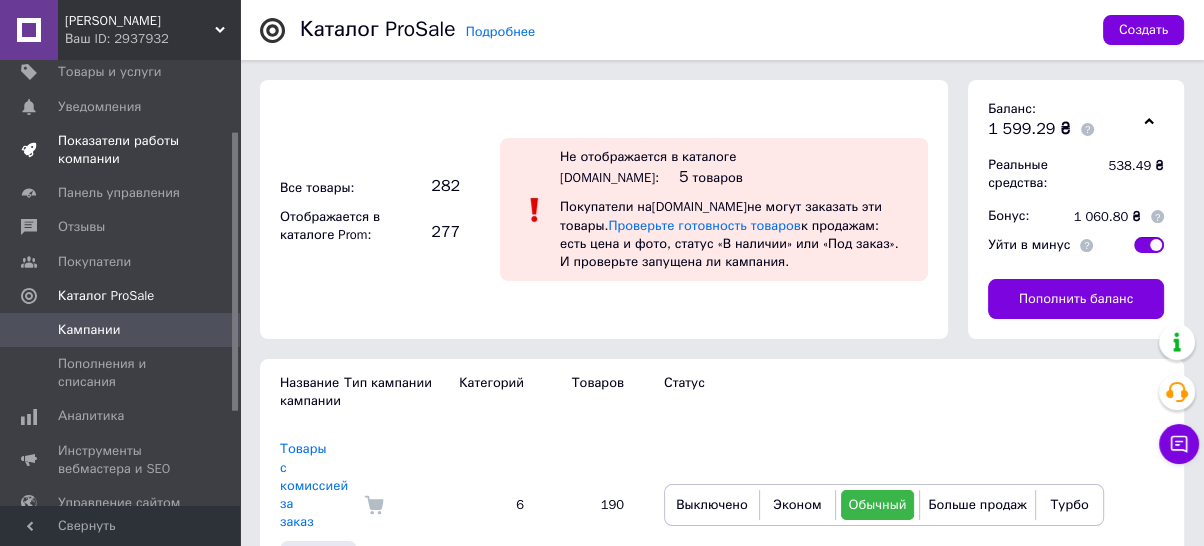 click on "Показатели работы компании" at bounding box center [121, 150] 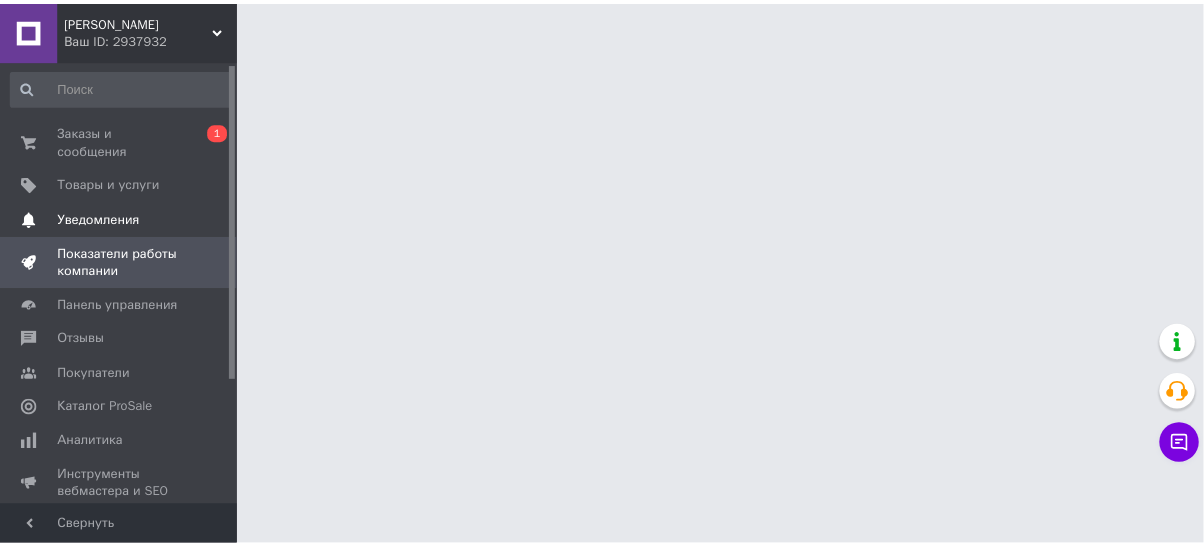 scroll, scrollTop: 0, scrollLeft: 0, axis: both 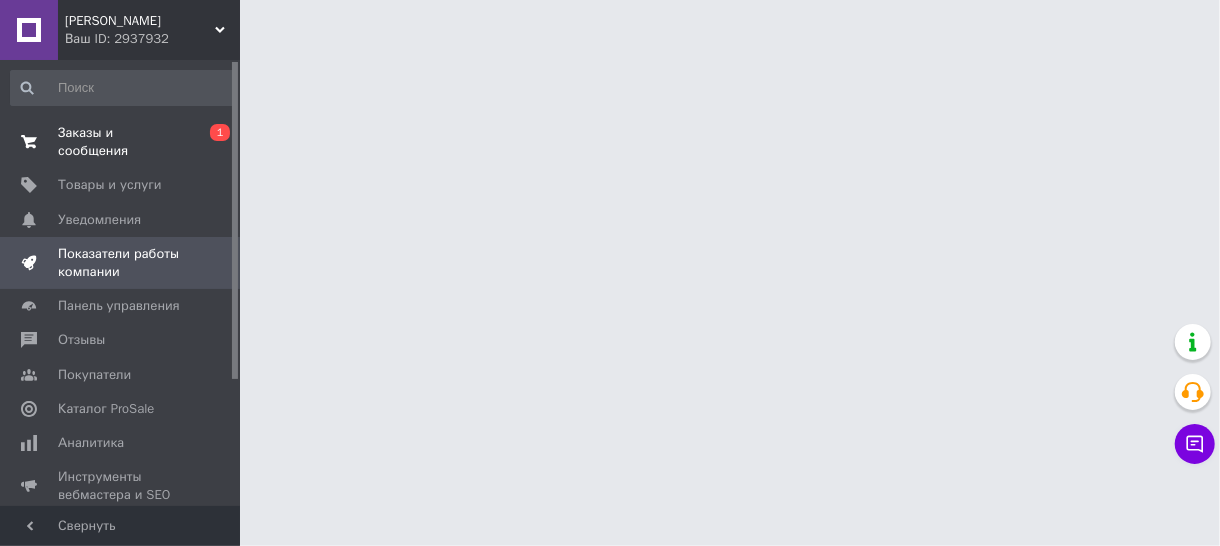 click on "Заказы и сообщения" at bounding box center [121, 142] 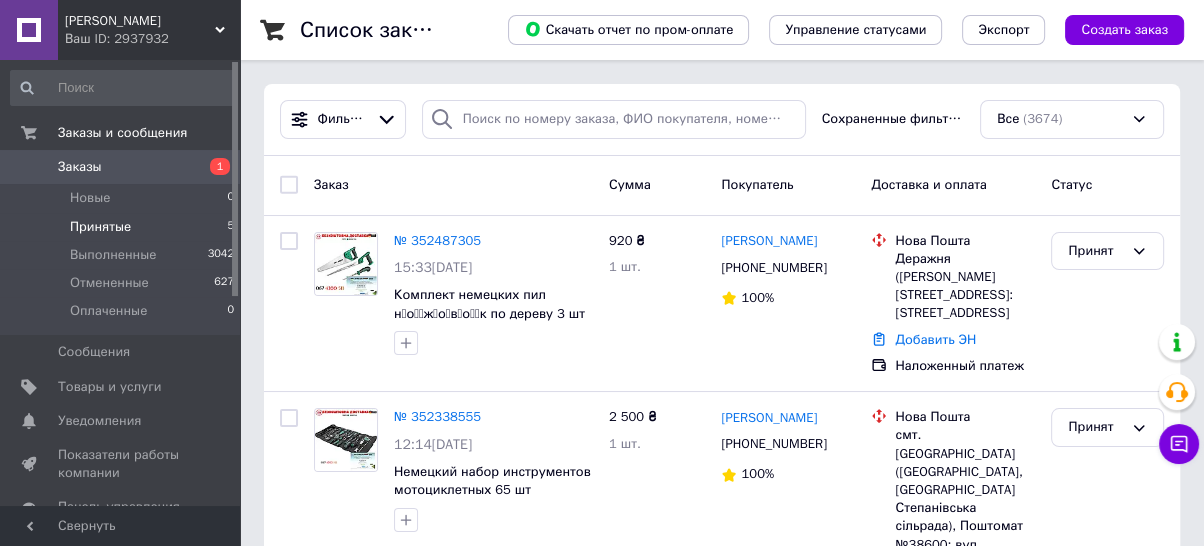 click on "Принятые" at bounding box center [100, 227] 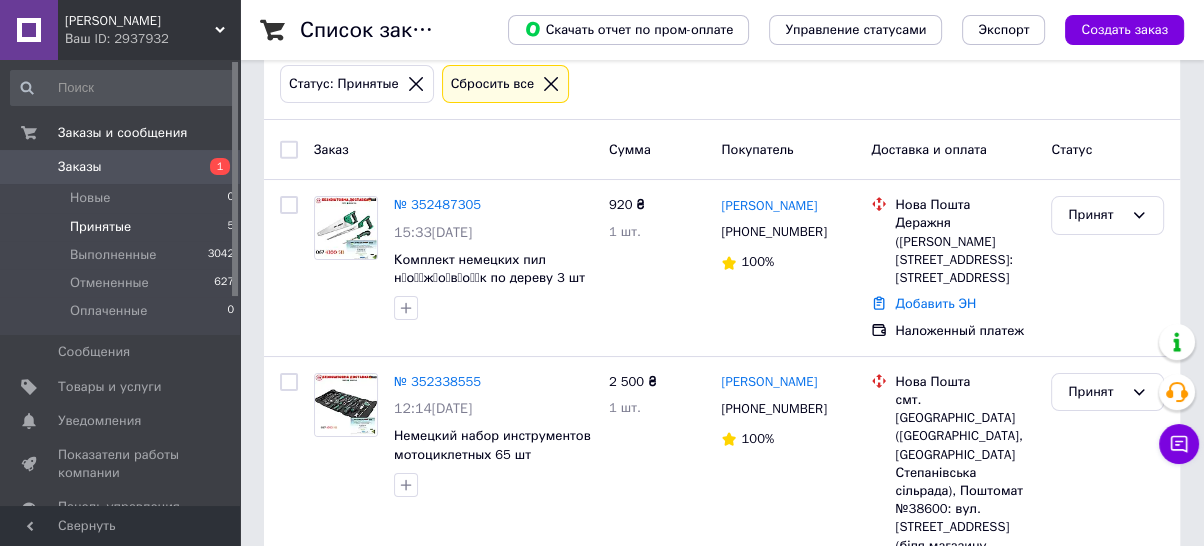 scroll, scrollTop: 0, scrollLeft: 0, axis: both 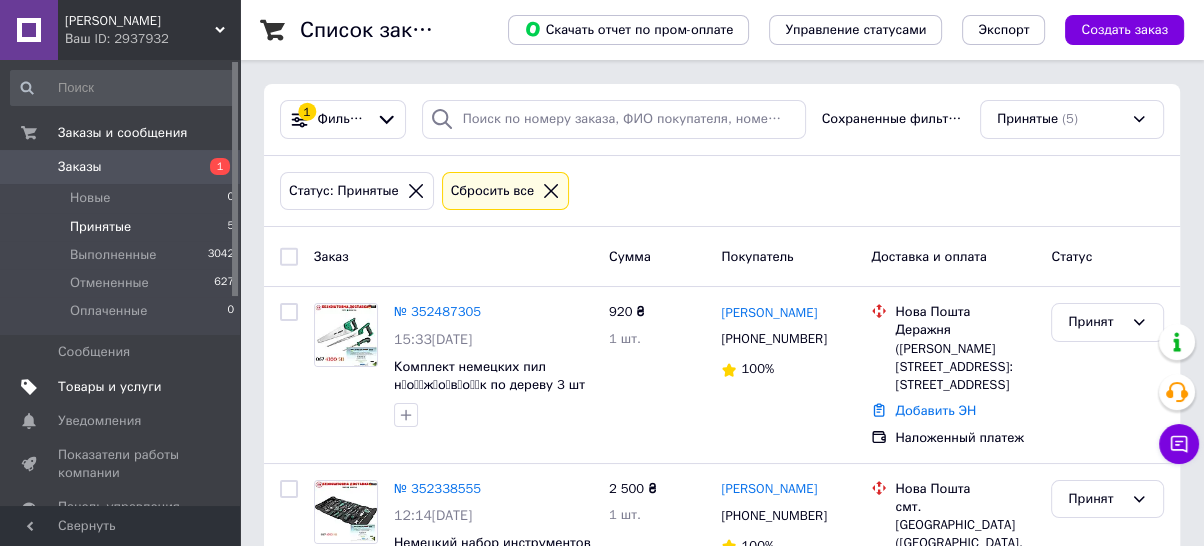 click on "Товары и услуги" at bounding box center (110, 387) 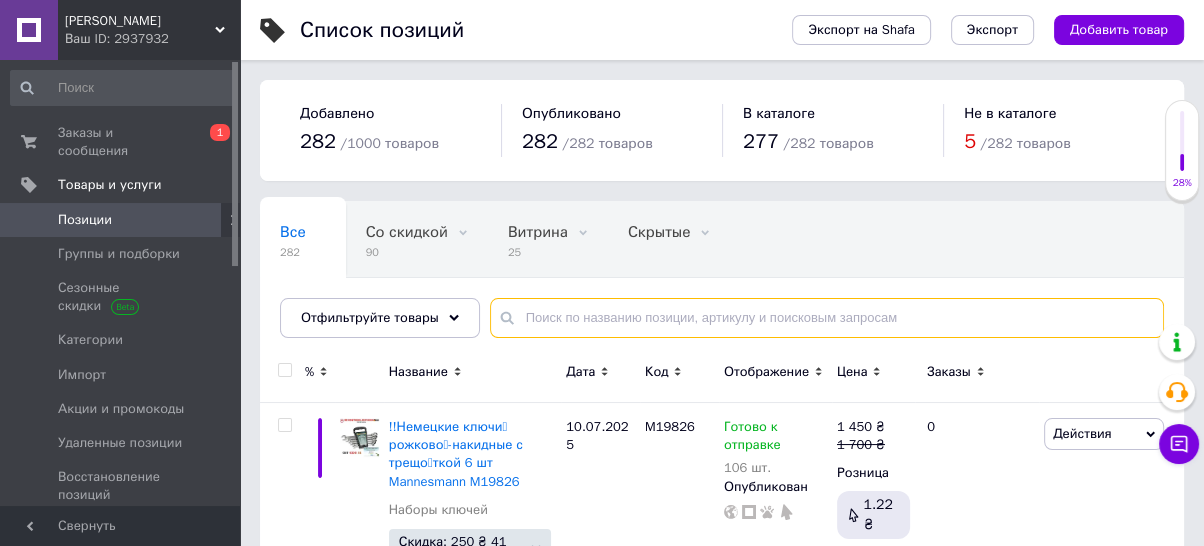 click at bounding box center (827, 318) 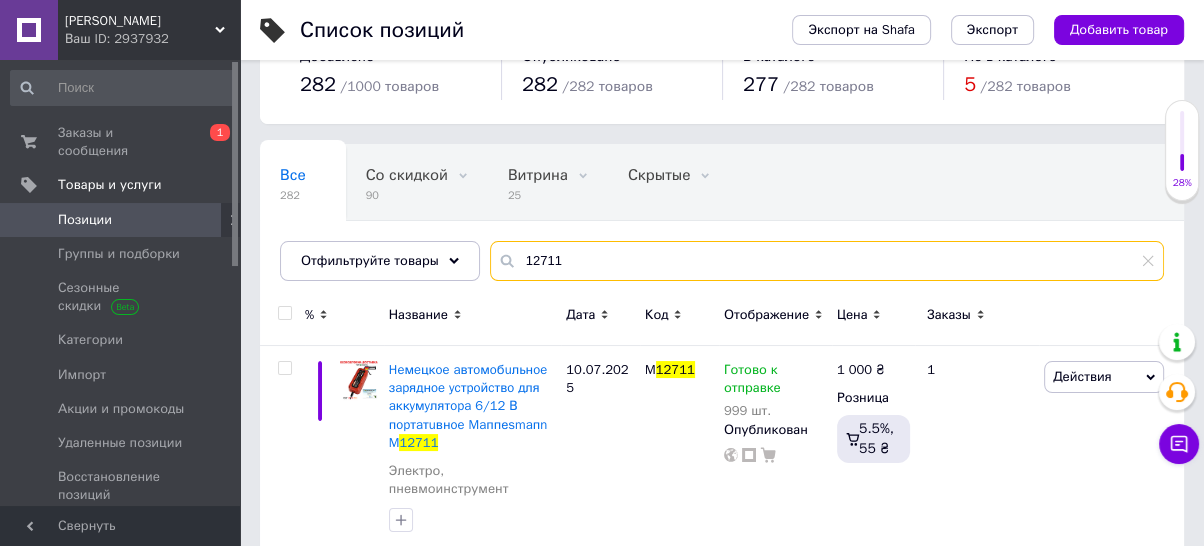 scroll, scrollTop: 86, scrollLeft: 0, axis: vertical 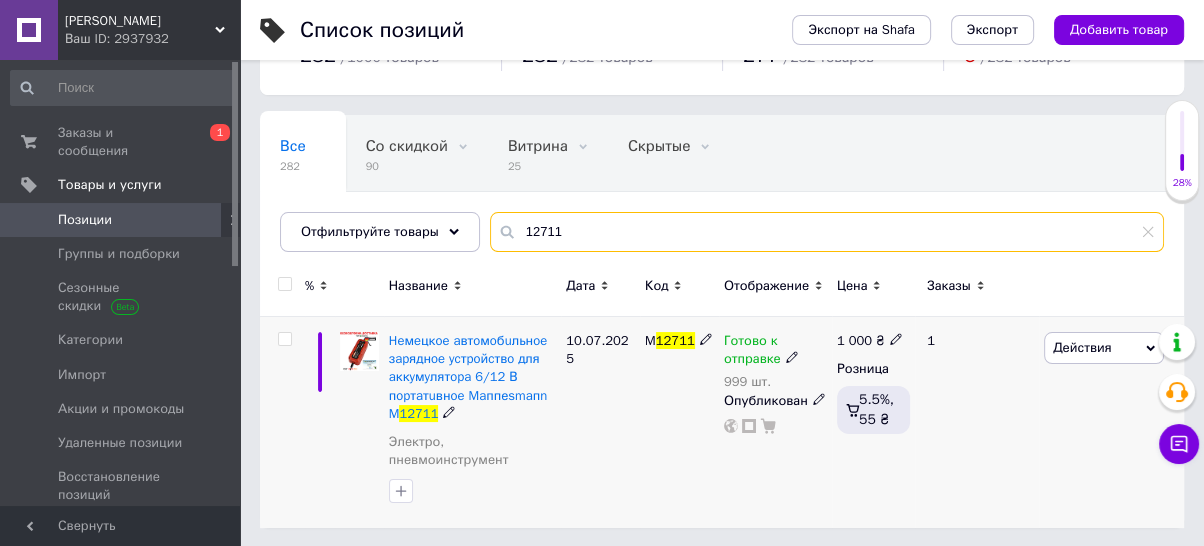 type on "12711" 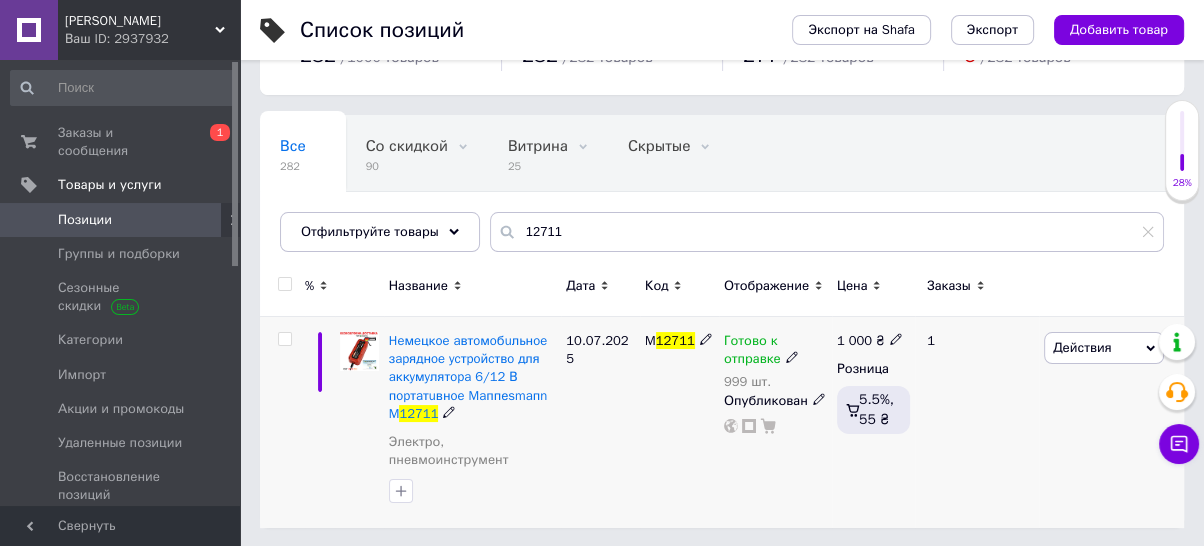 click 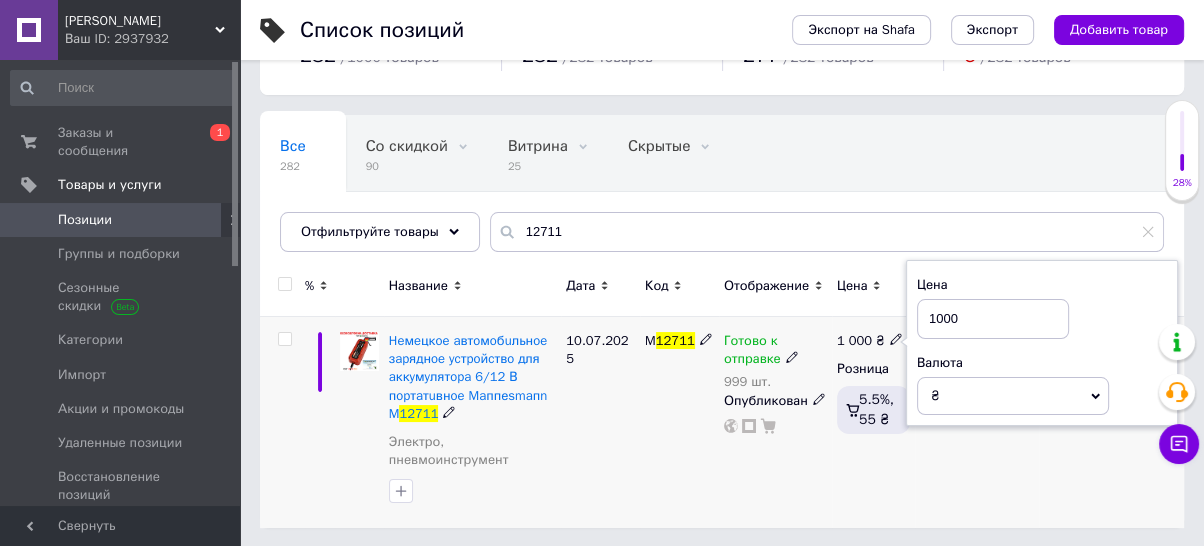 type on "10000" 